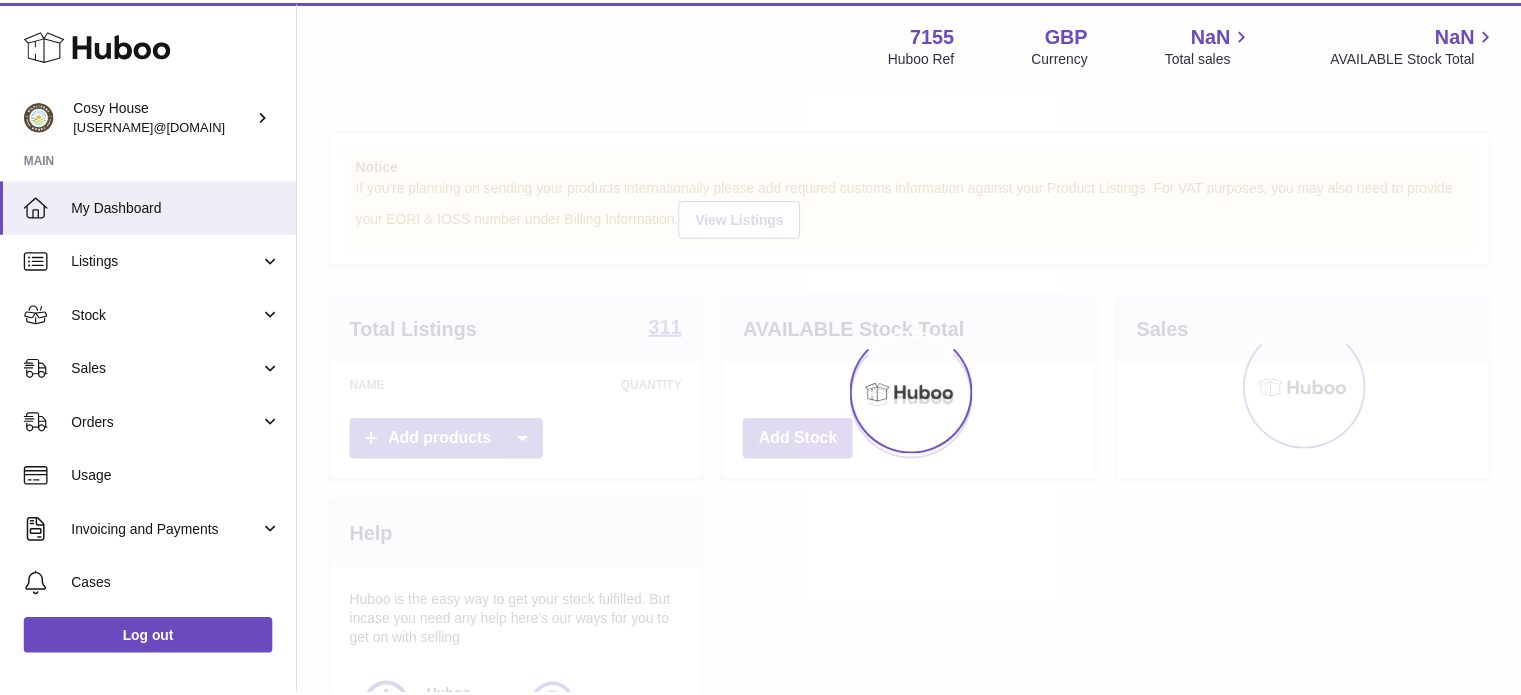 scroll, scrollTop: 0, scrollLeft: 0, axis: both 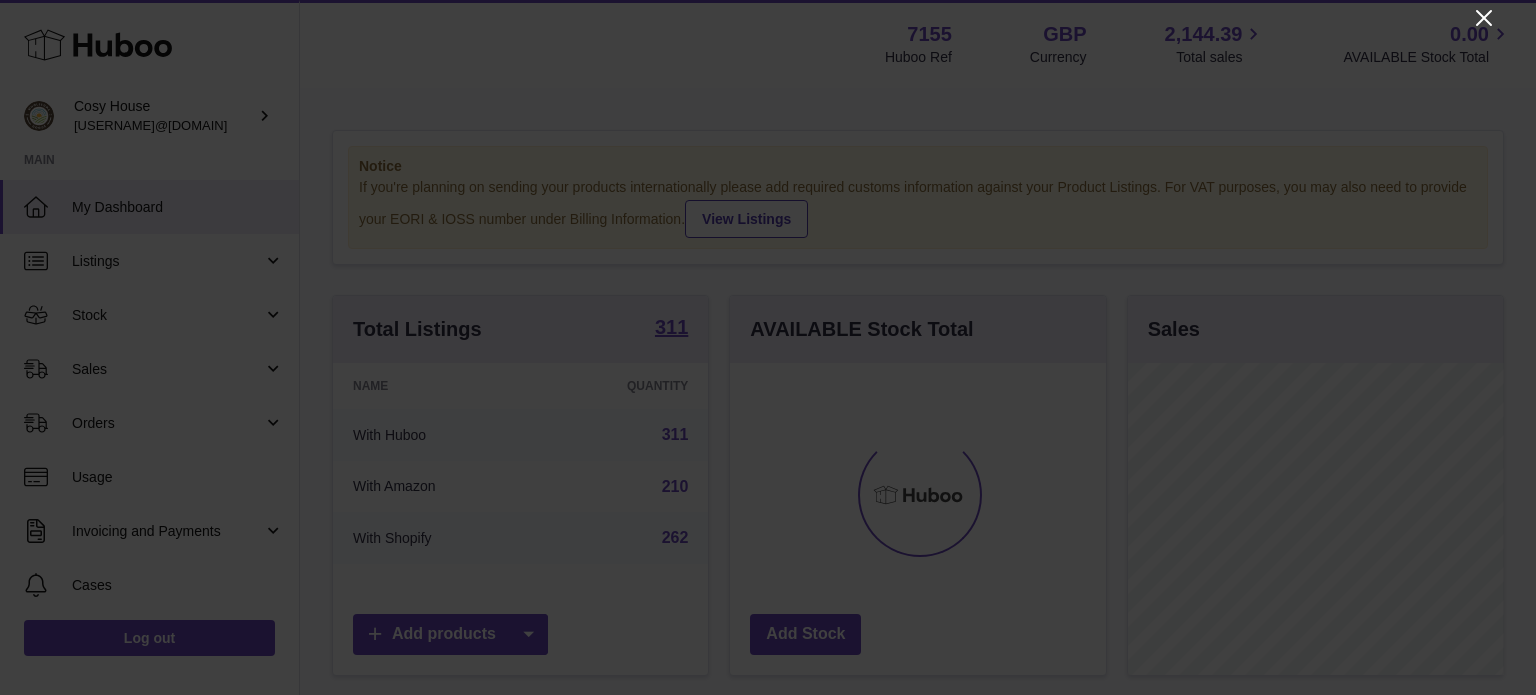 click 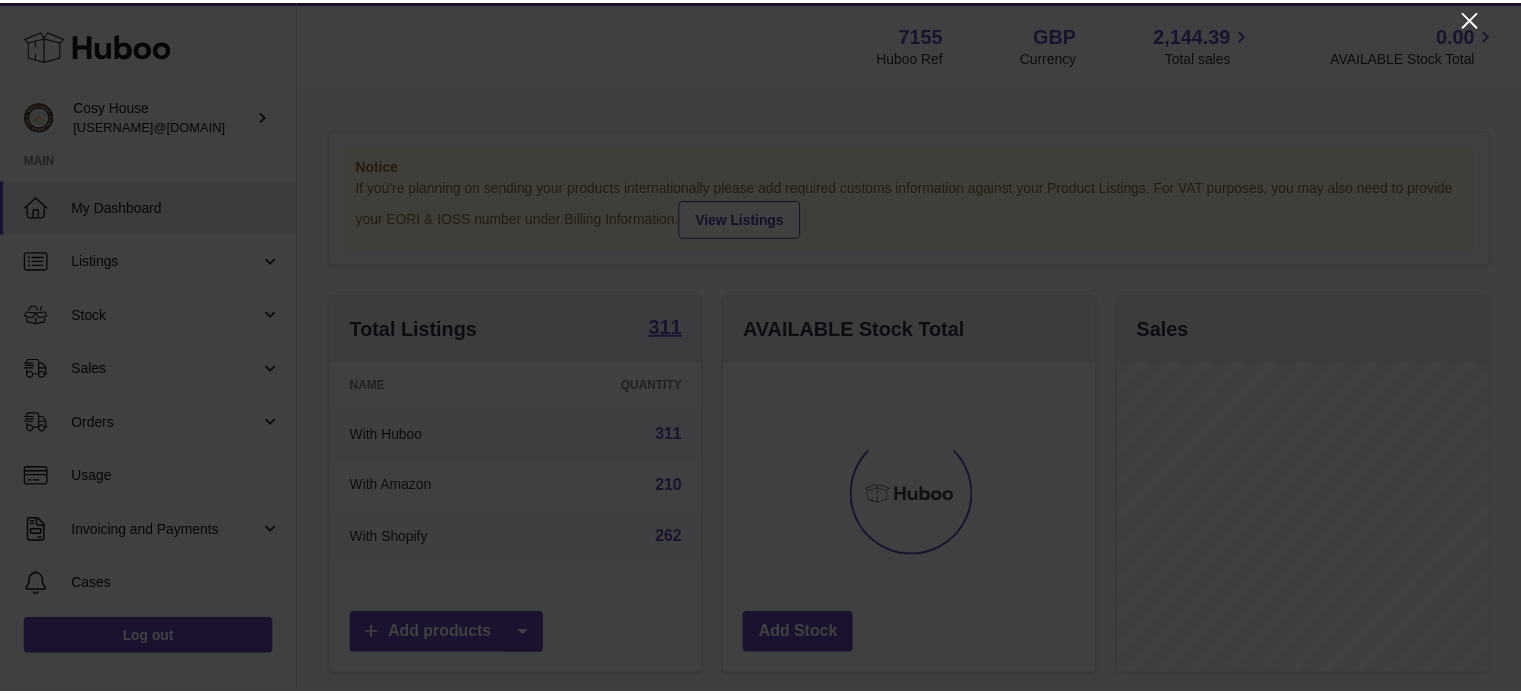 scroll, scrollTop: 312, scrollLeft: 371, axis: both 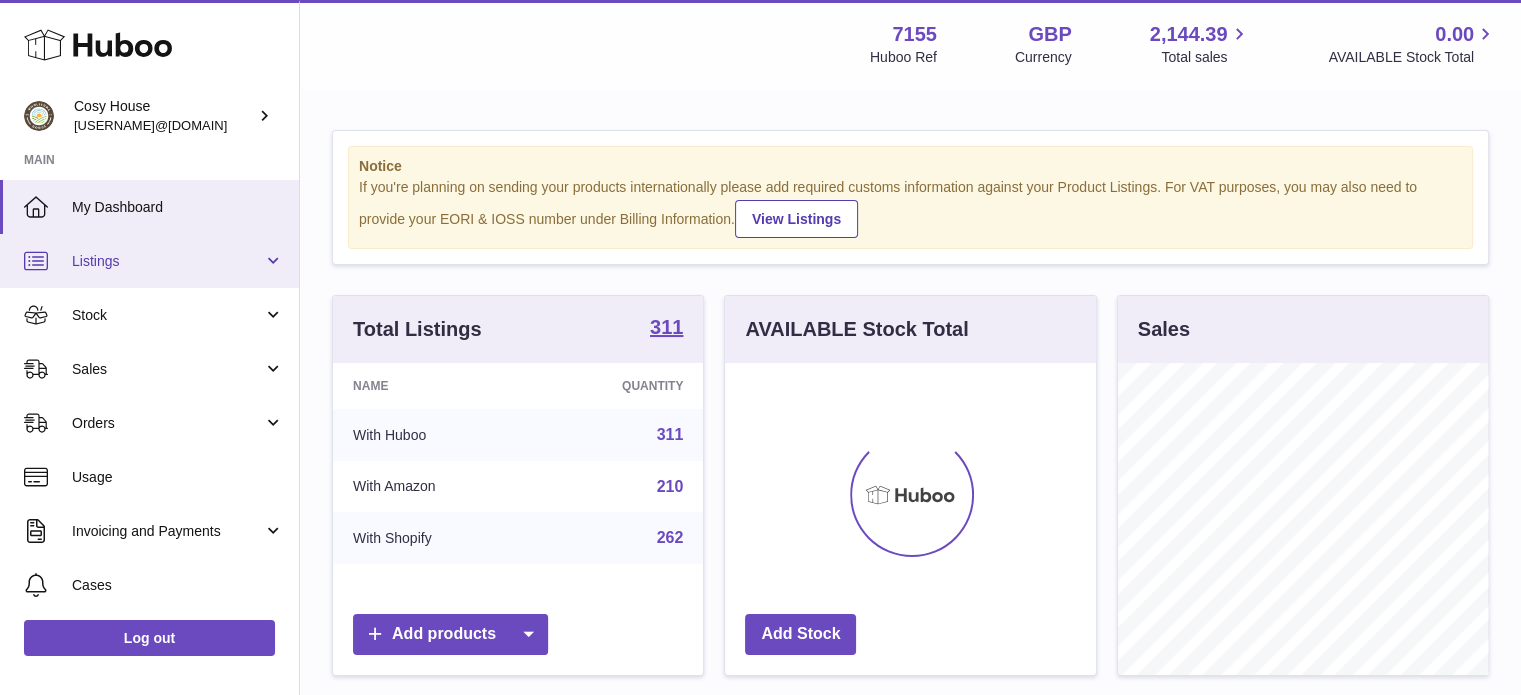 click on "Listings" at bounding box center (167, 261) 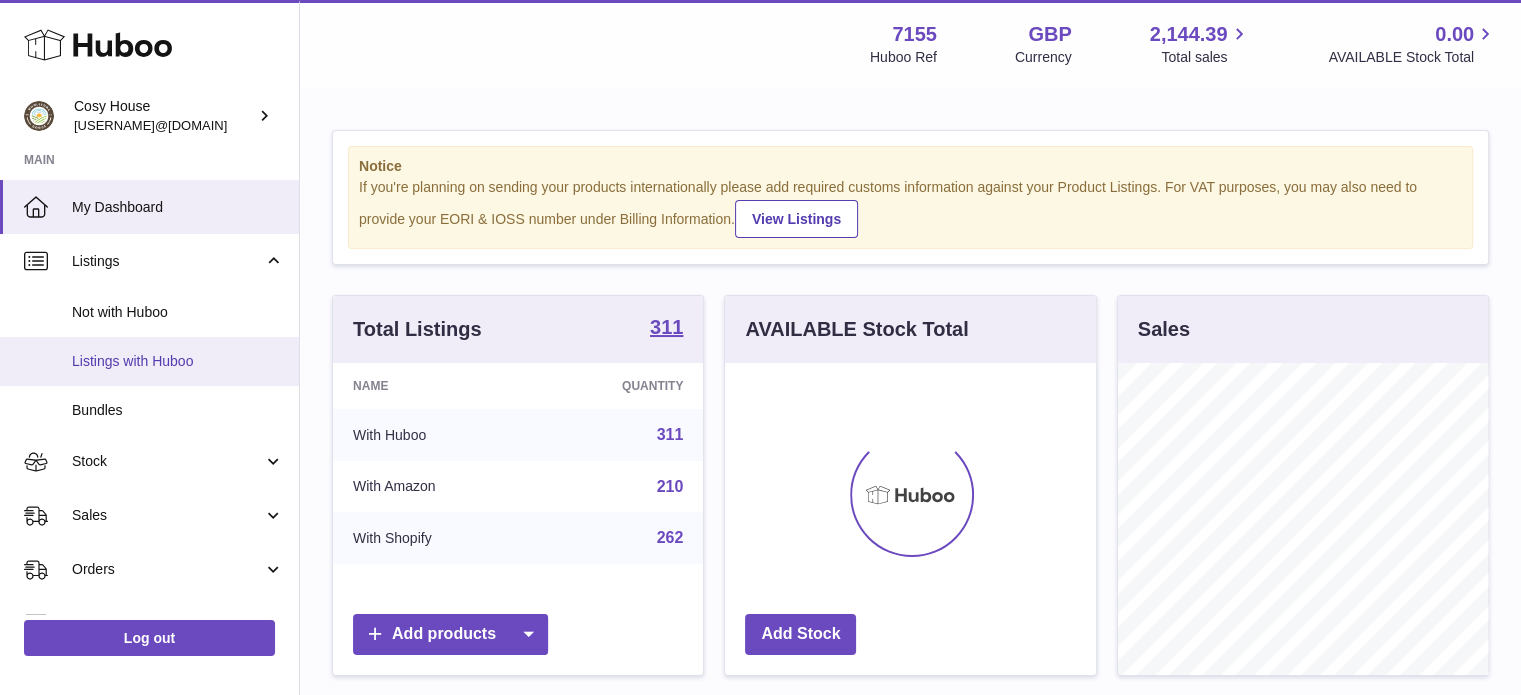 click on "Listings with Huboo" at bounding box center (178, 361) 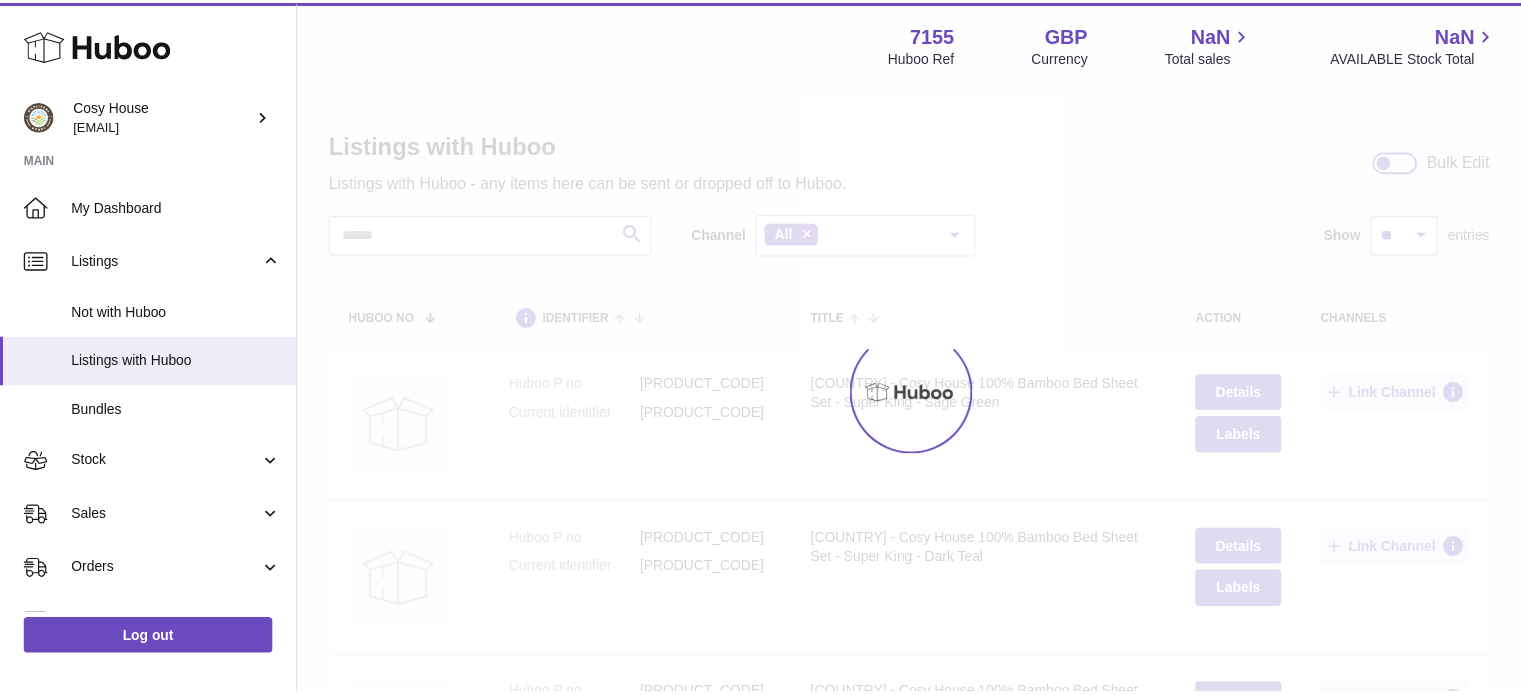 scroll, scrollTop: 0, scrollLeft: 0, axis: both 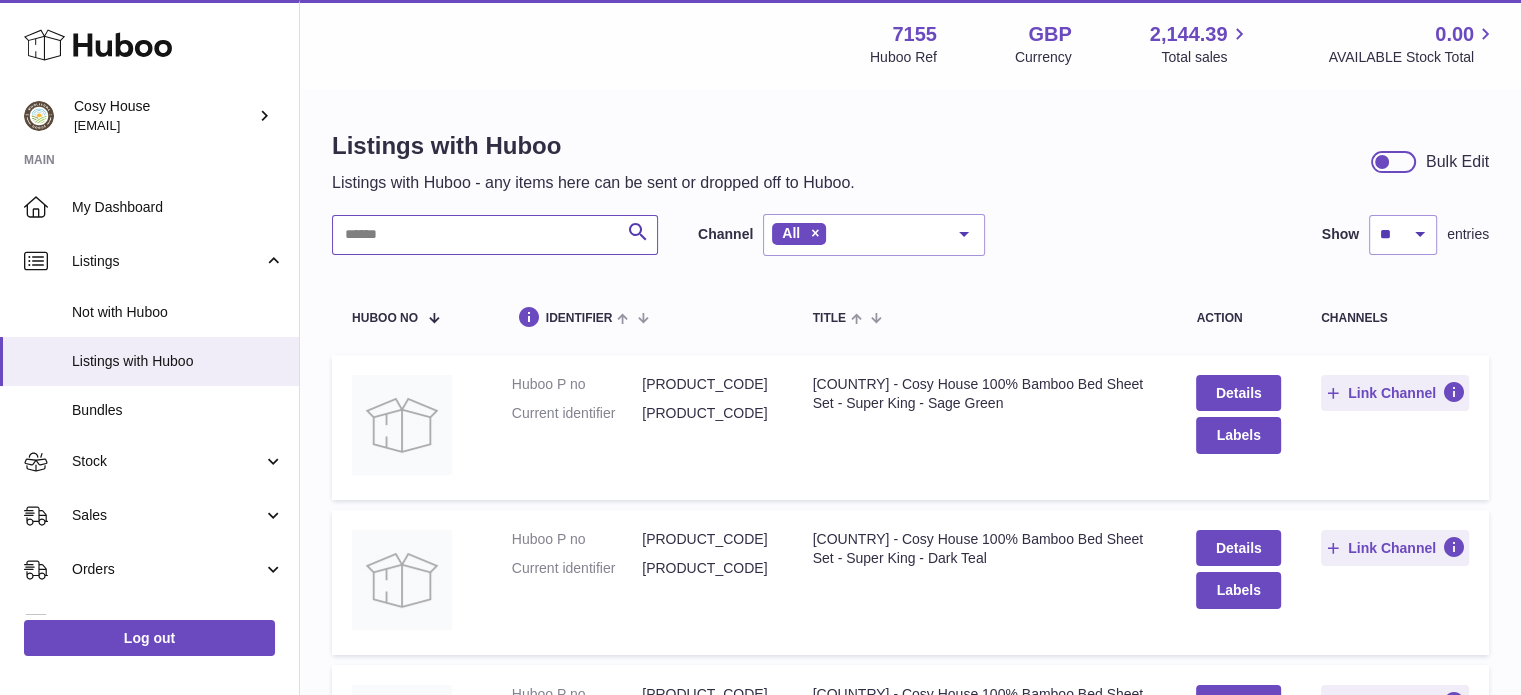click at bounding box center (495, 235) 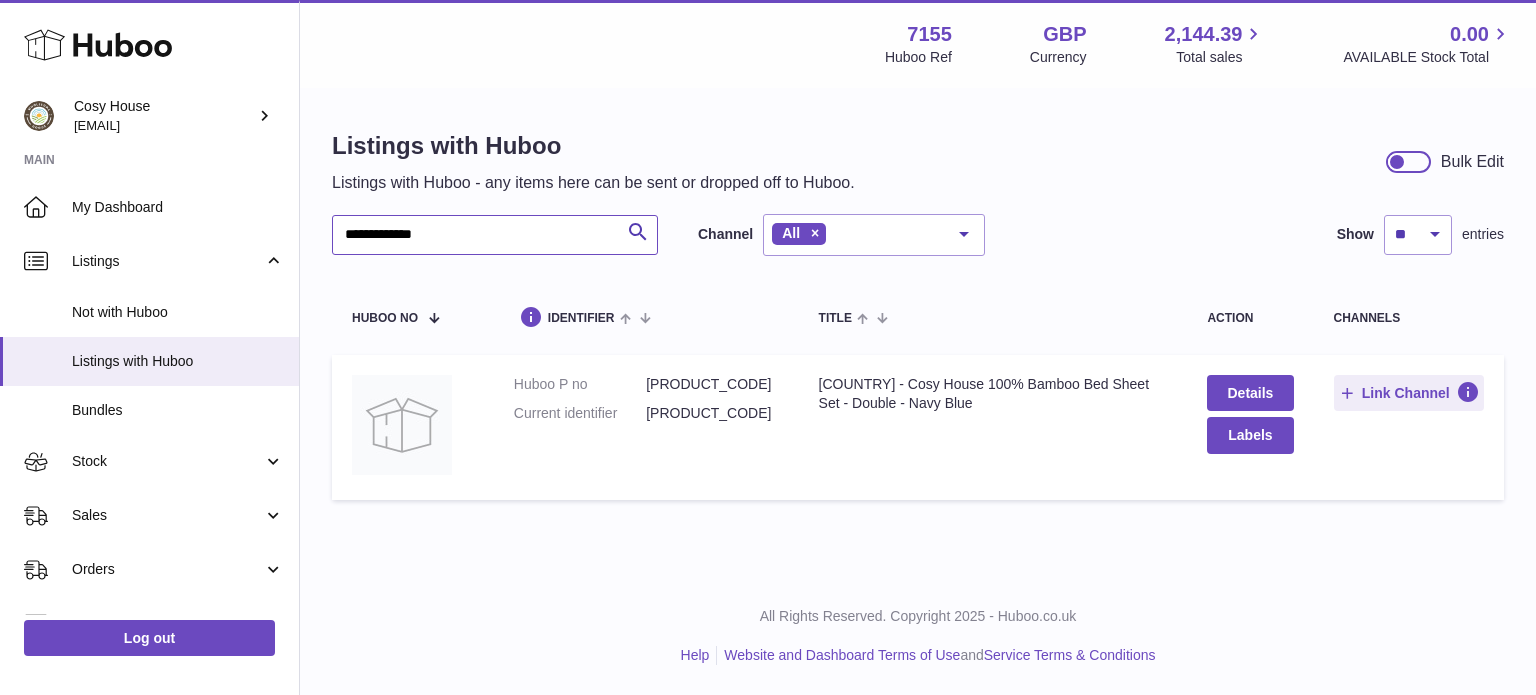 click on "**********" at bounding box center (495, 235) 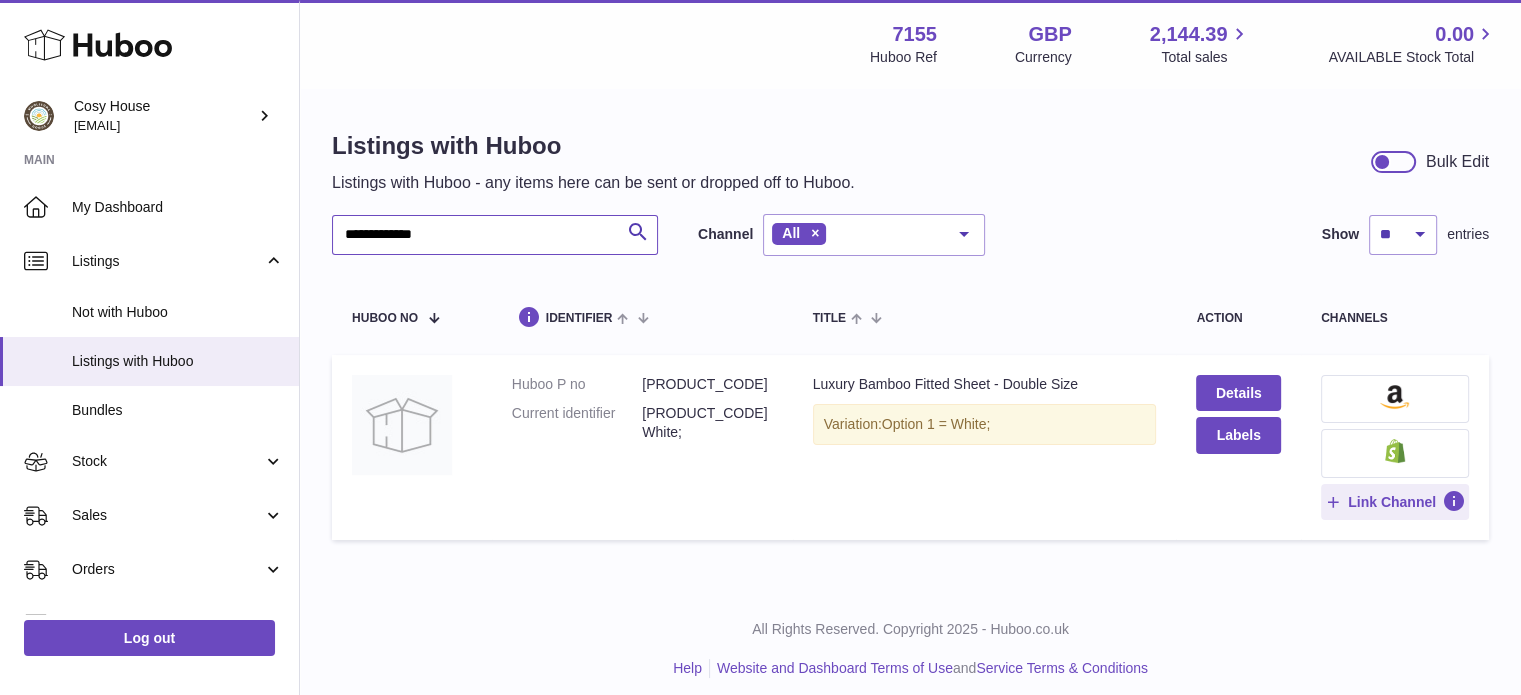 click on "**********" at bounding box center [495, 235] 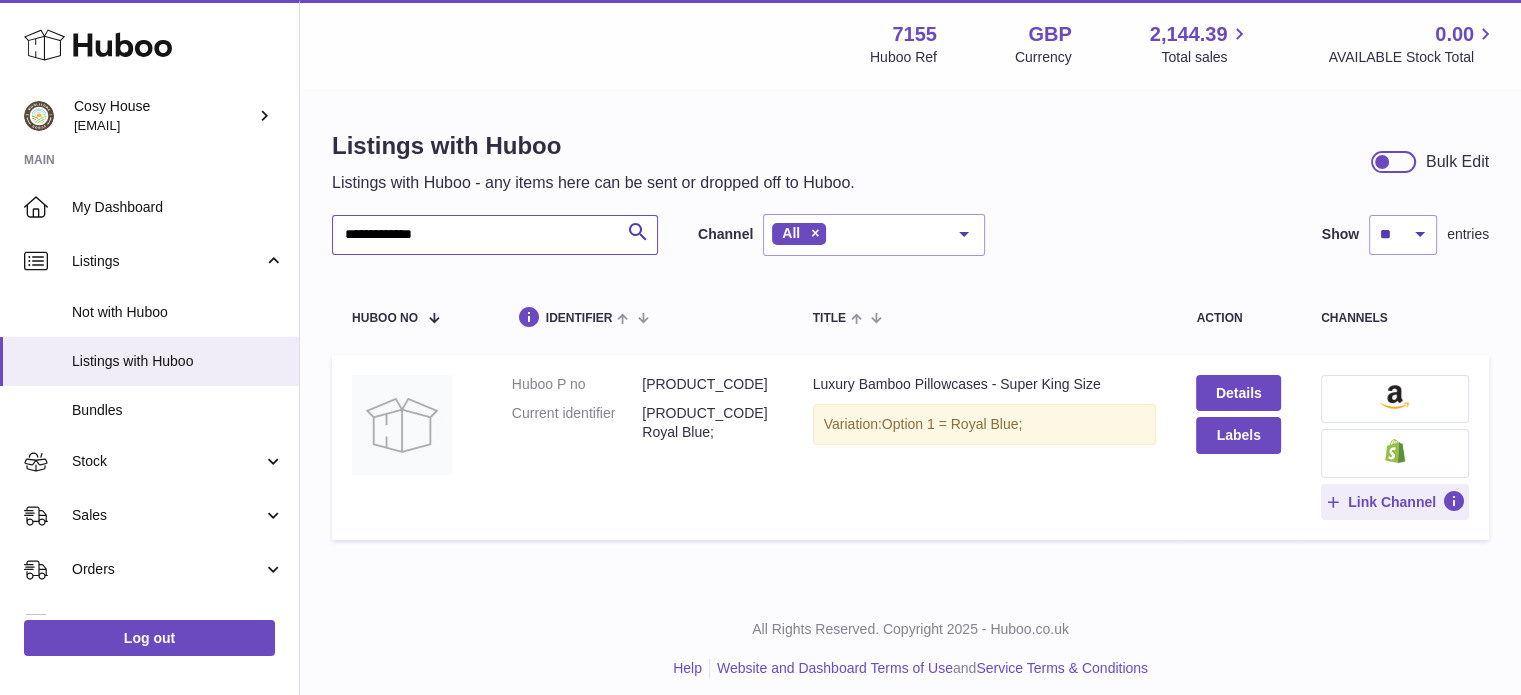 click on "**********" at bounding box center (495, 235) 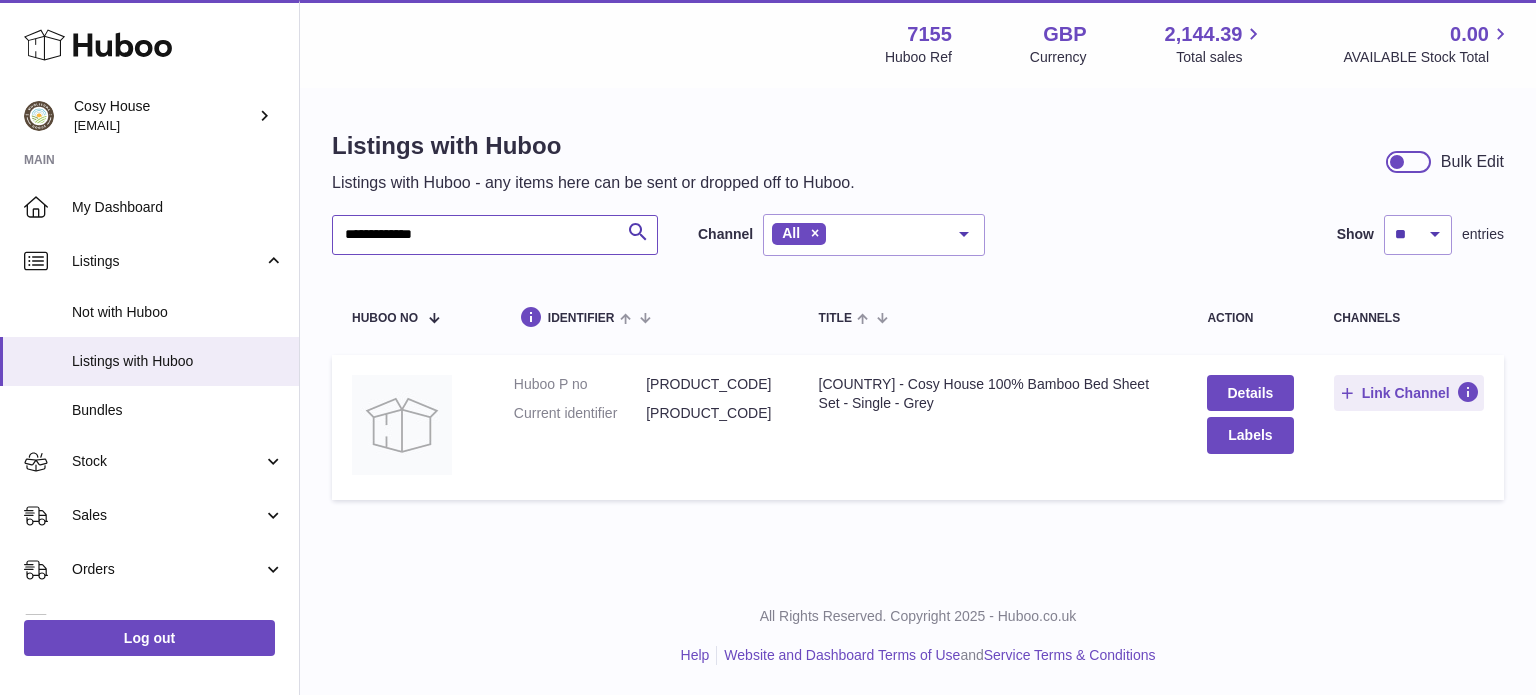 click on "**********" at bounding box center (495, 235) 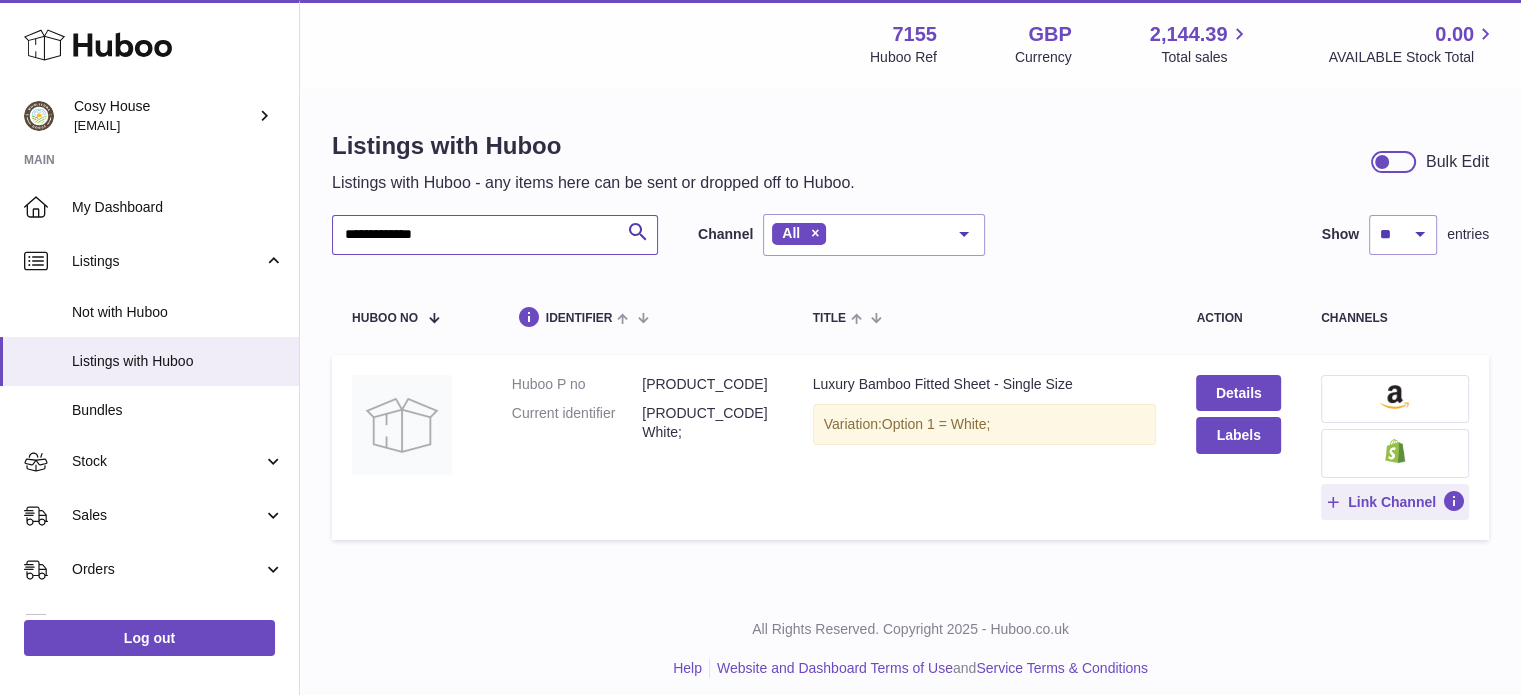 click on "**********" at bounding box center (495, 235) 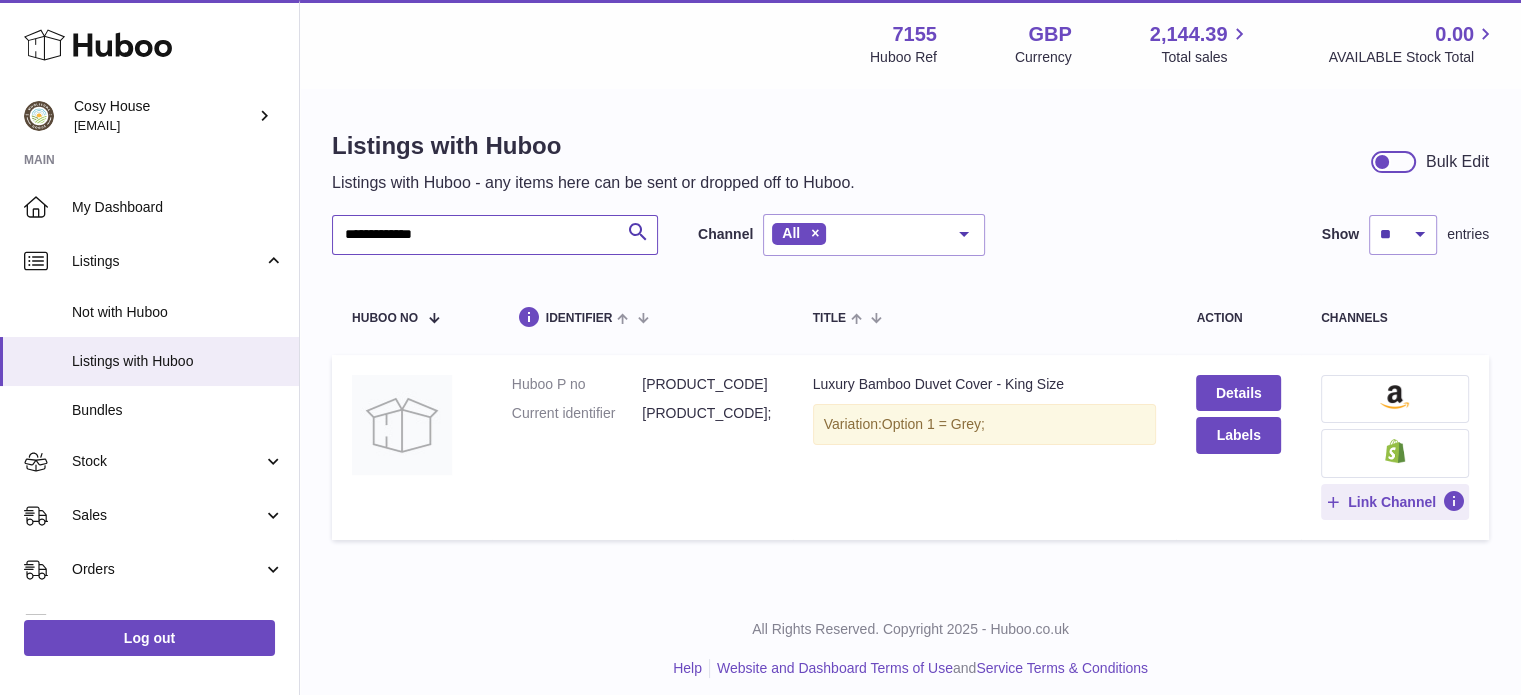 click on "**********" at bounding box center [495, 235] 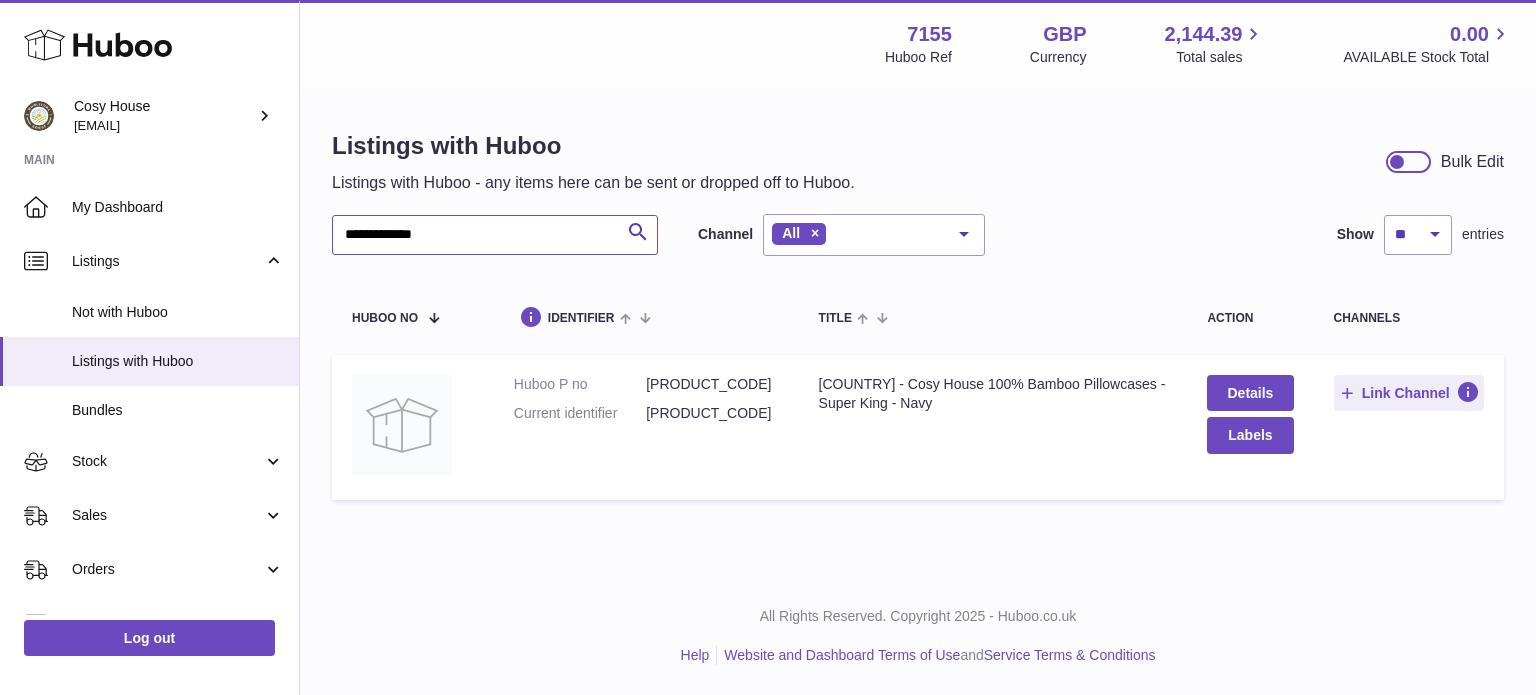 click on "**********" at bounding box center (495, 235) 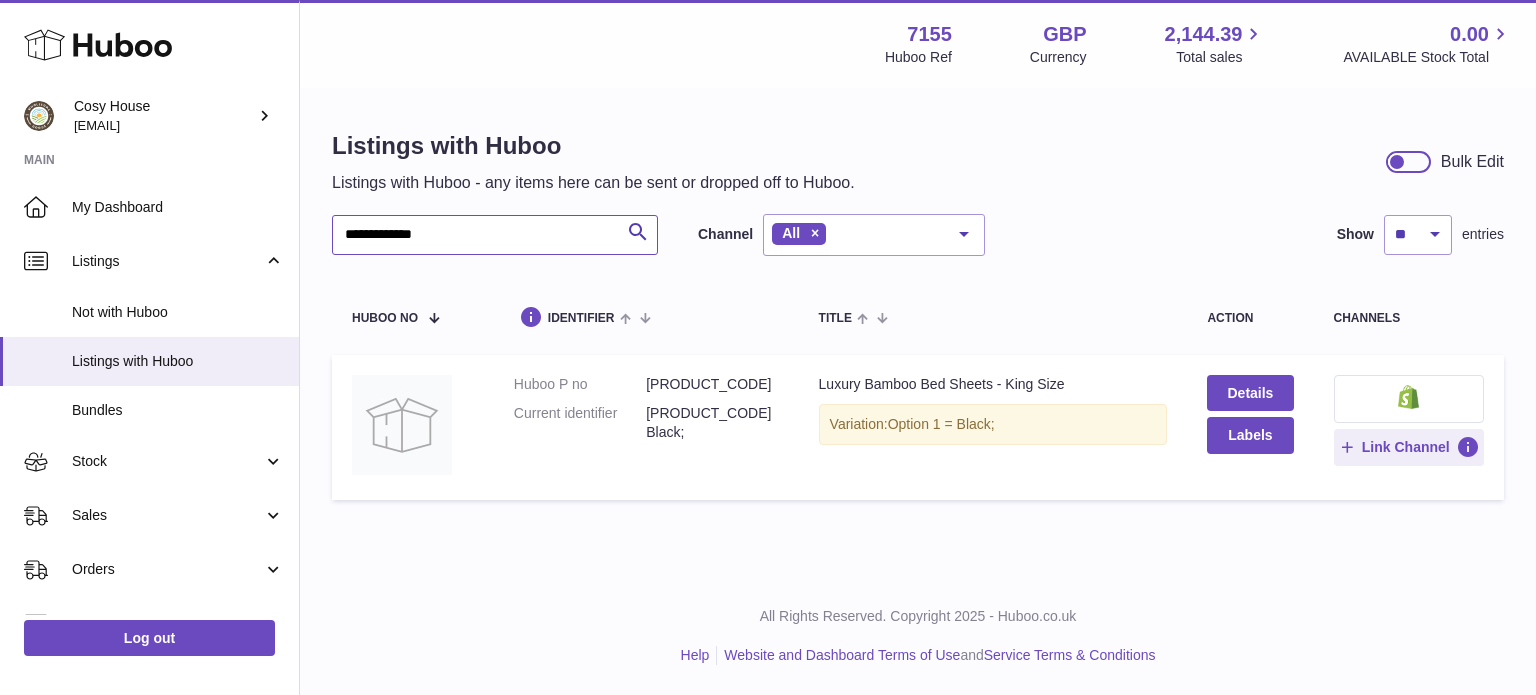 click on "**********" at bounding box center (495, 235) 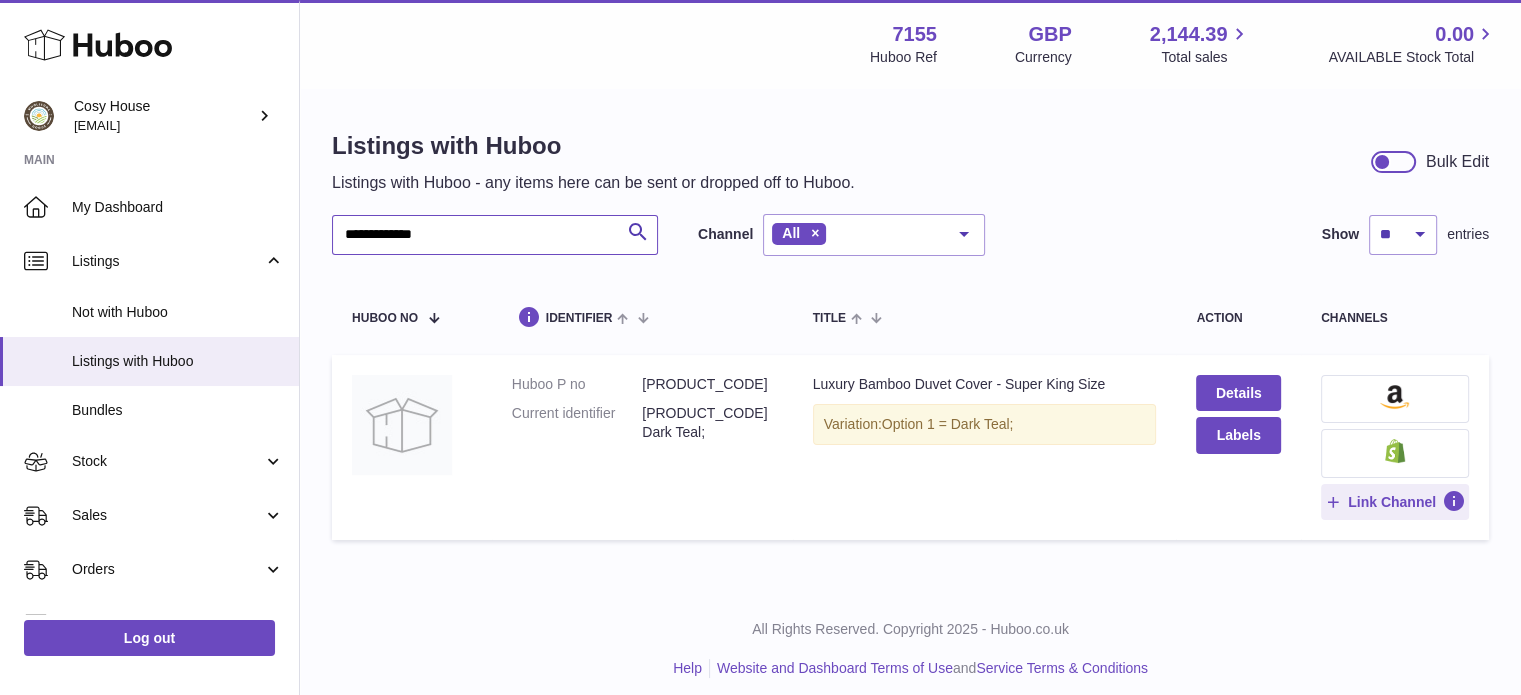 click on "**********" at bounding box center (495, 235) 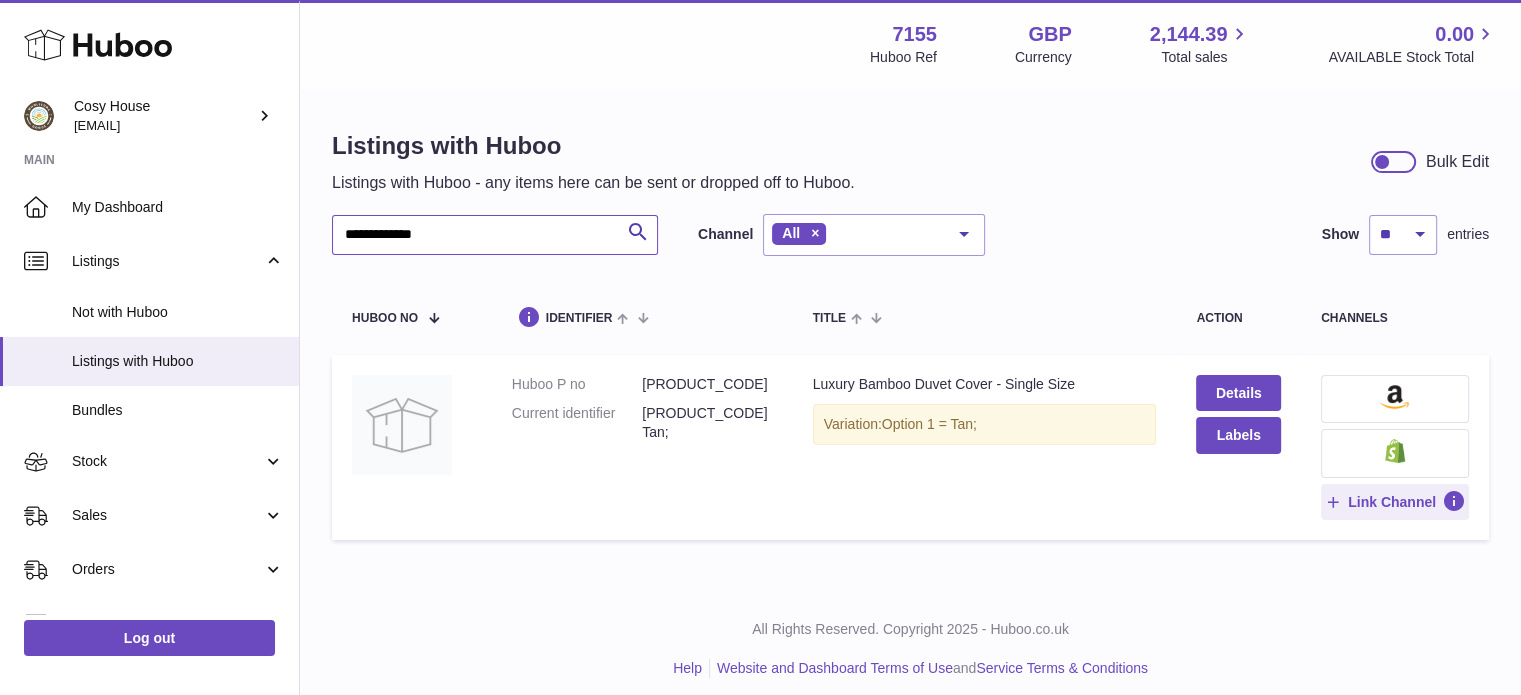click on "**********" at bounding box center (495, 235) 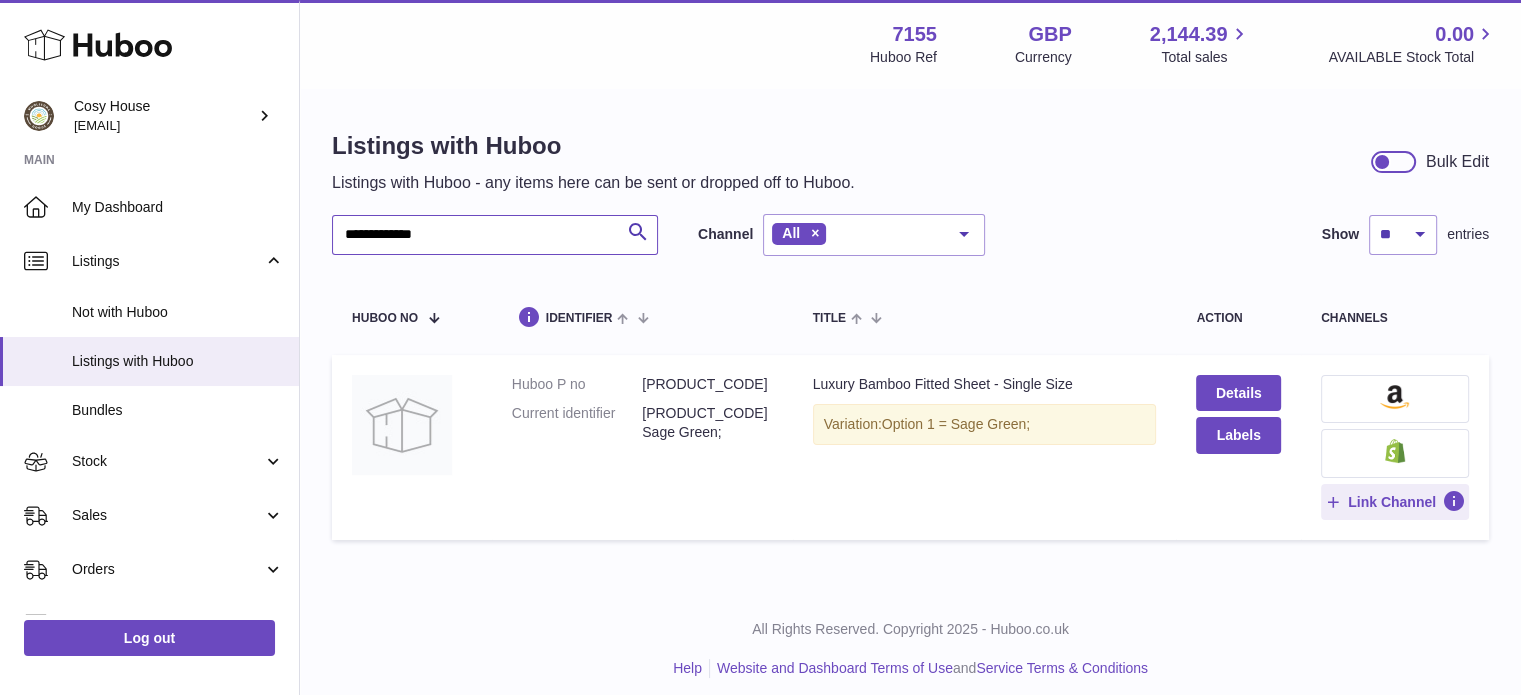 click on "**********" at bounding box center (495, 235) 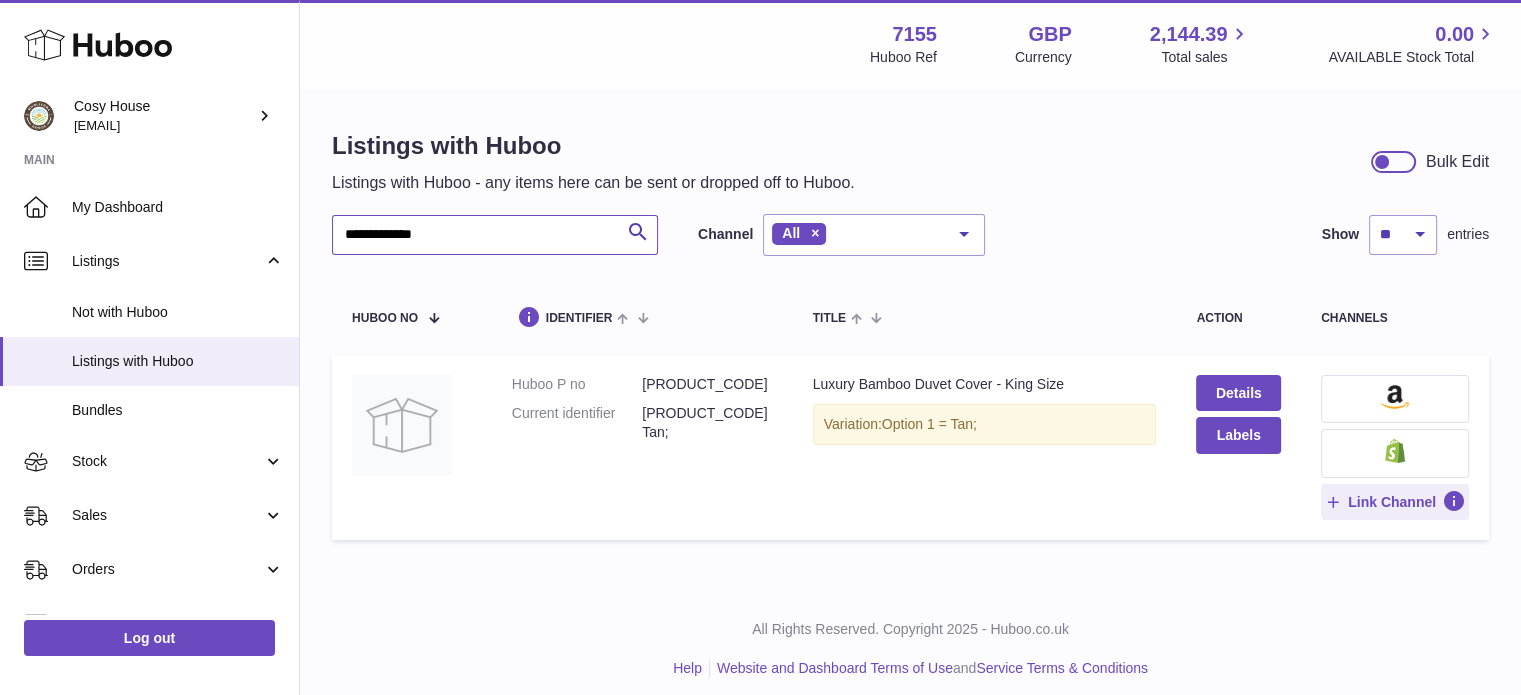click on "**********" at bounding box center [495, 235] 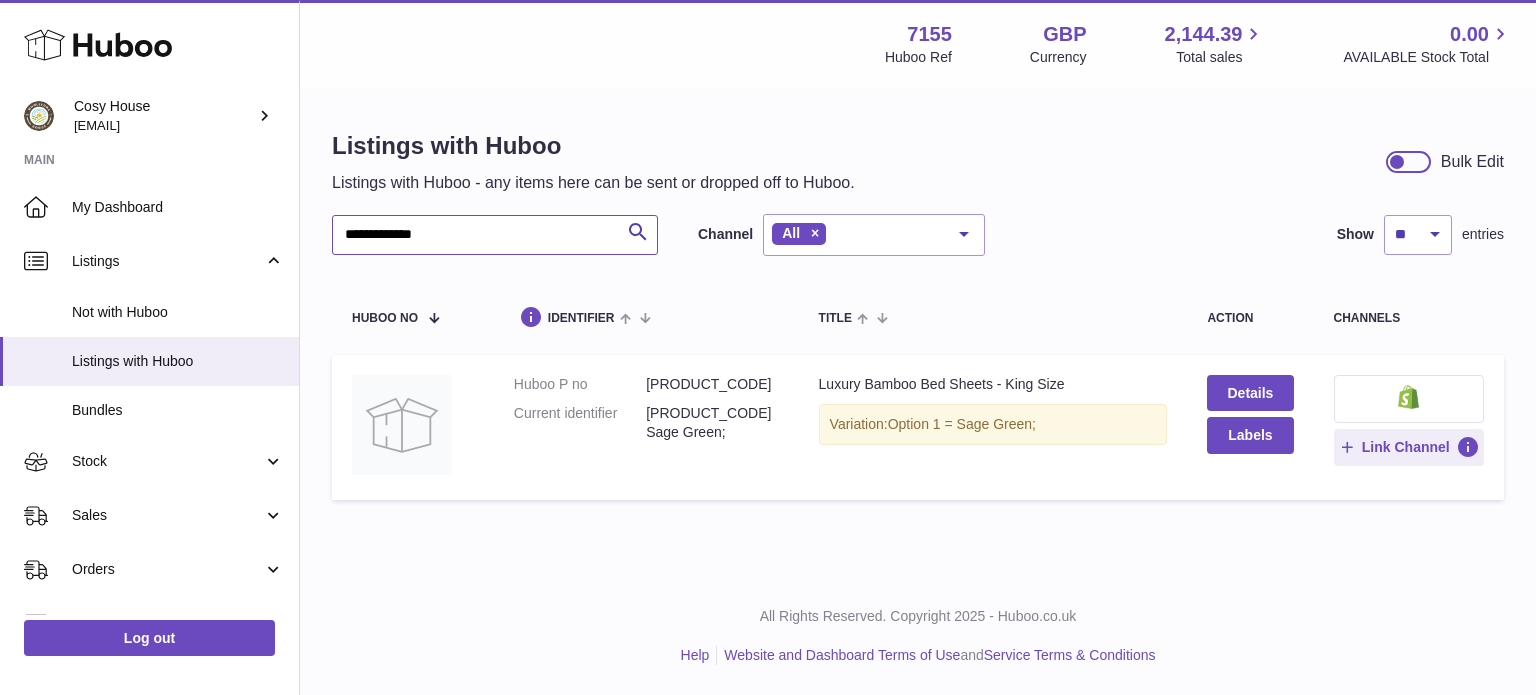 click on "**********" at bounding box center [495, 235] 